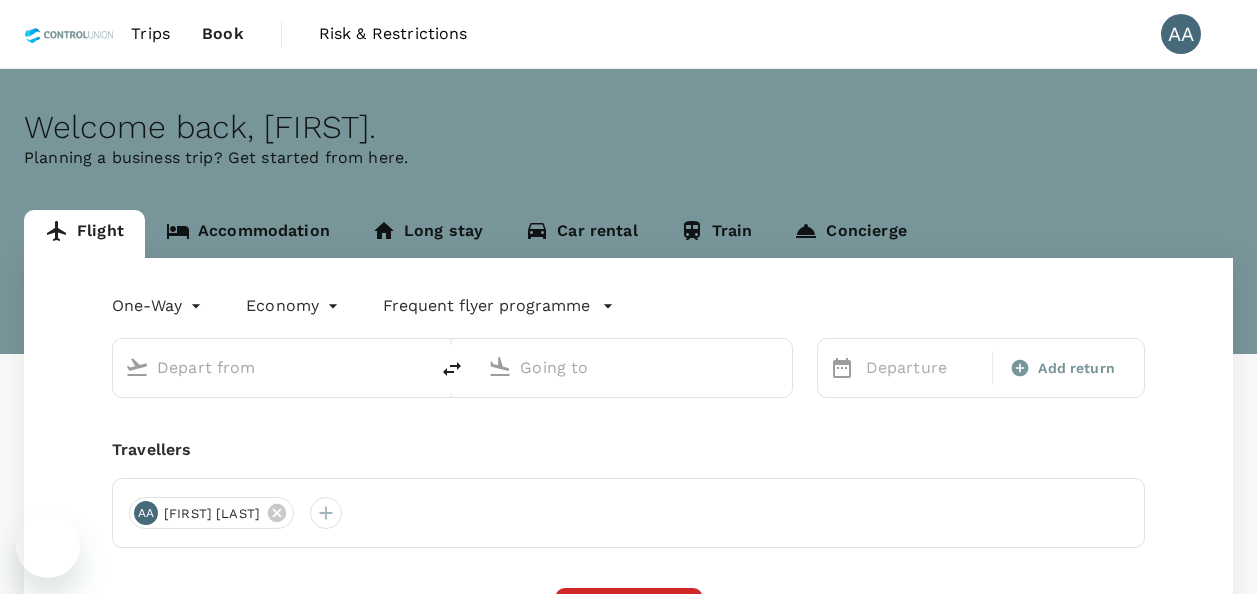 scroll, scrollTop: 0, scrollLeft: 0, axis: both 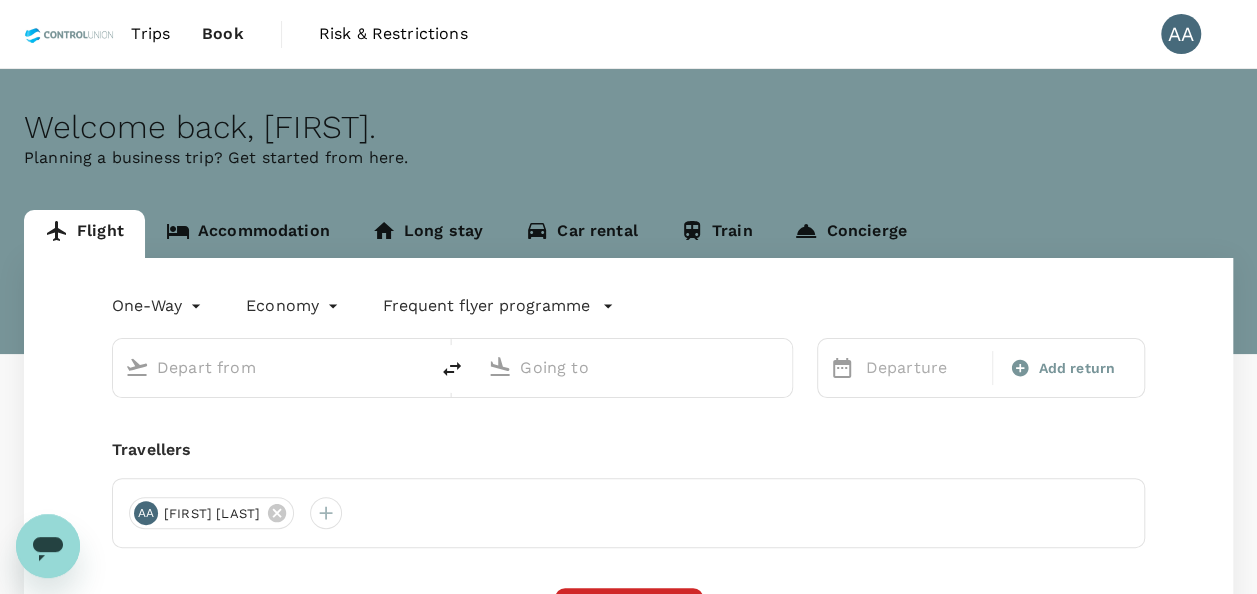 type on "Bintulu, Malaysia (any)" 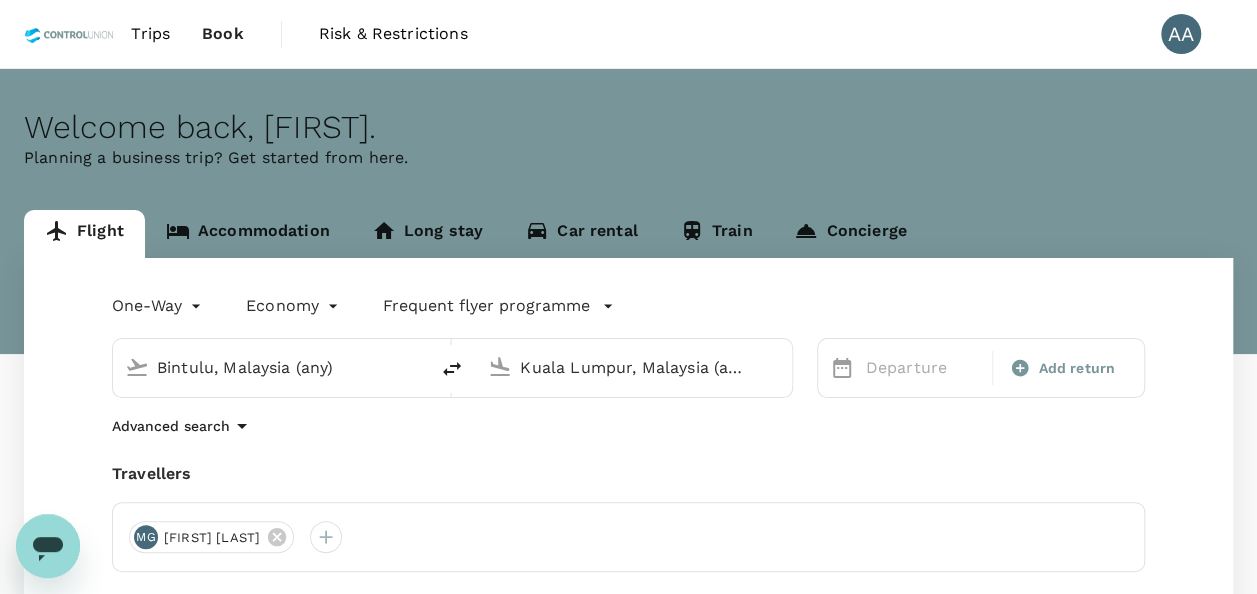 click on "Book" at bounding box center [223, 34] 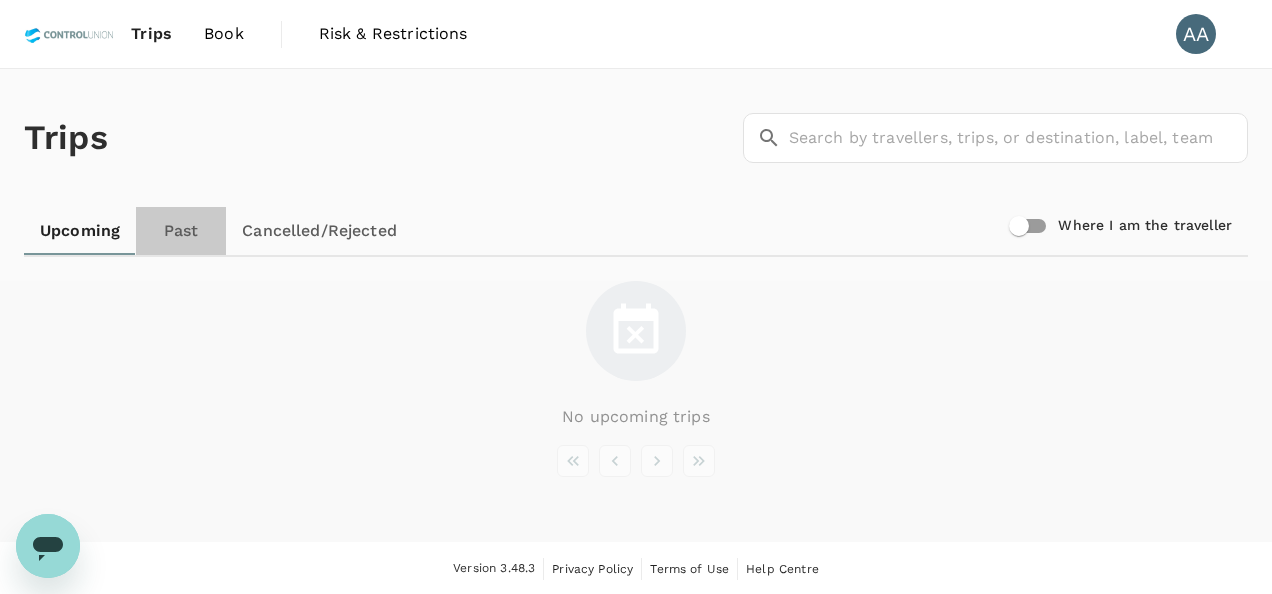click on "Past" at bounding box center (181, 231) 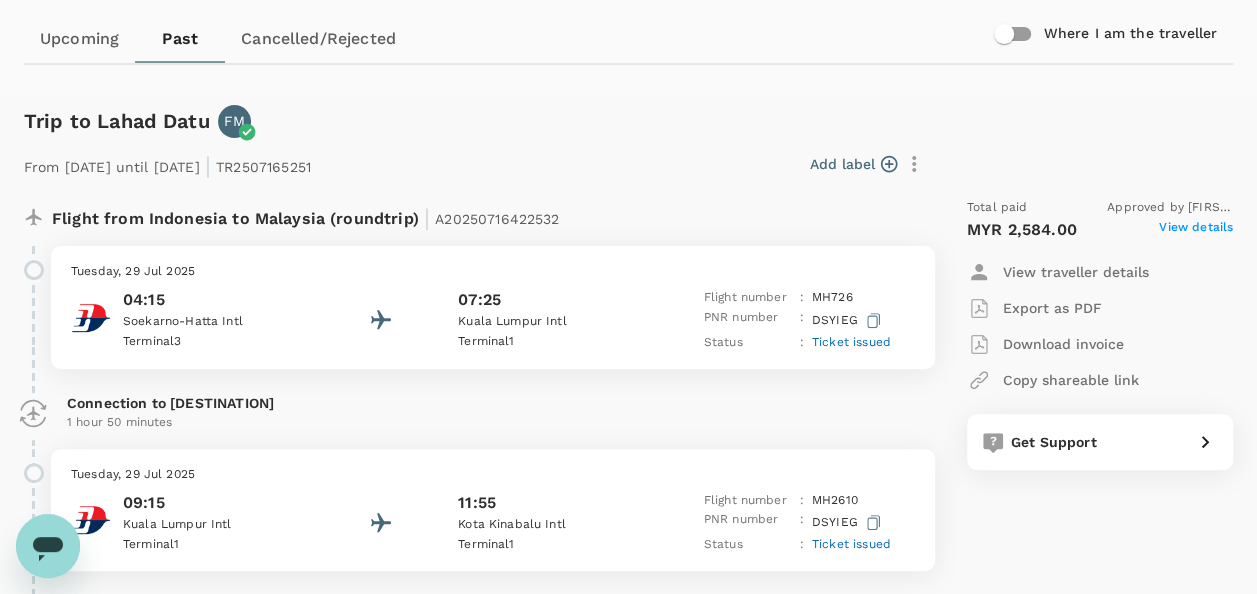 scroll, scrollTop: 200, scrollLeft: 0, axis: vertical 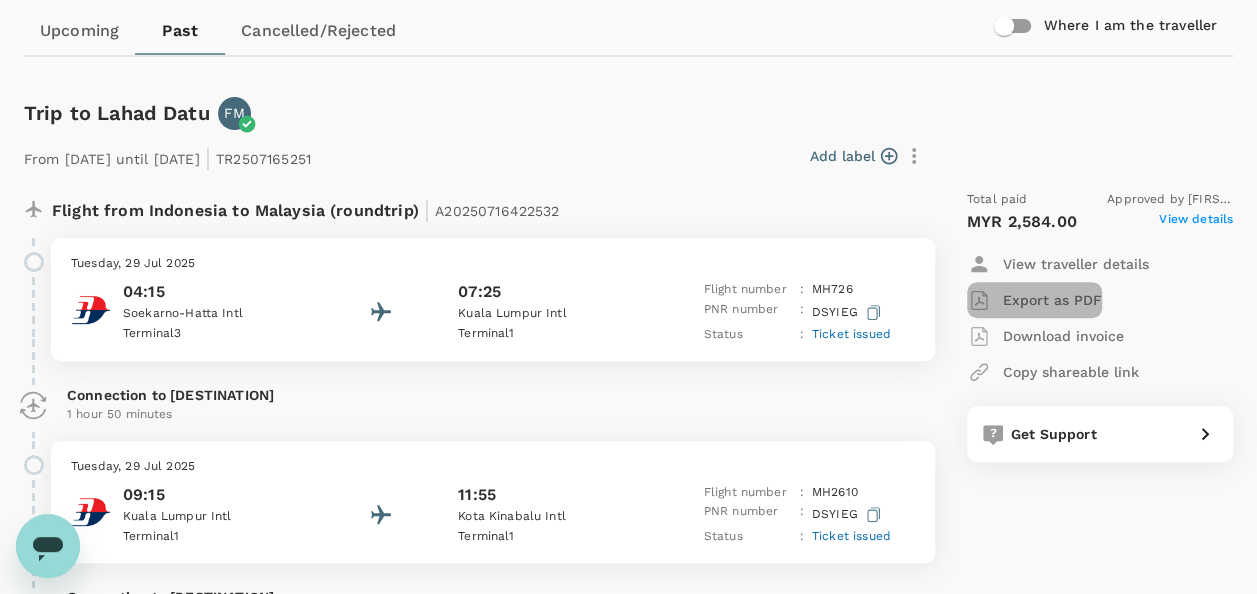 click on "Export as PDF" at bounding box center (1052, 300) 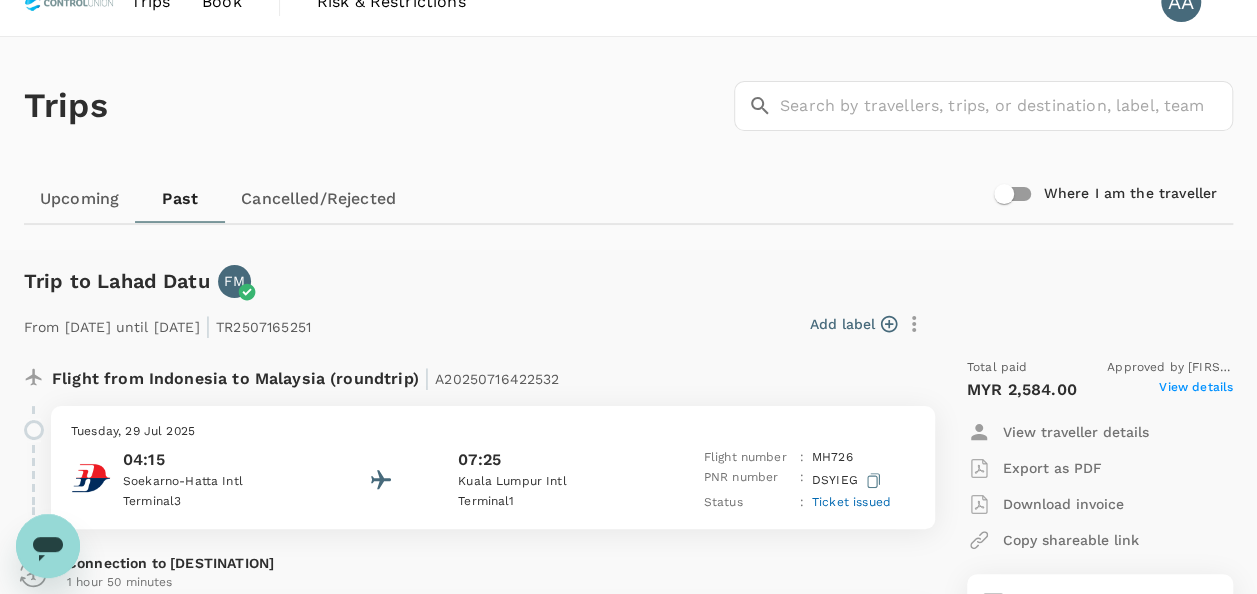 scroll, scrollTop: 0, scrollLeft: 0, axis: both 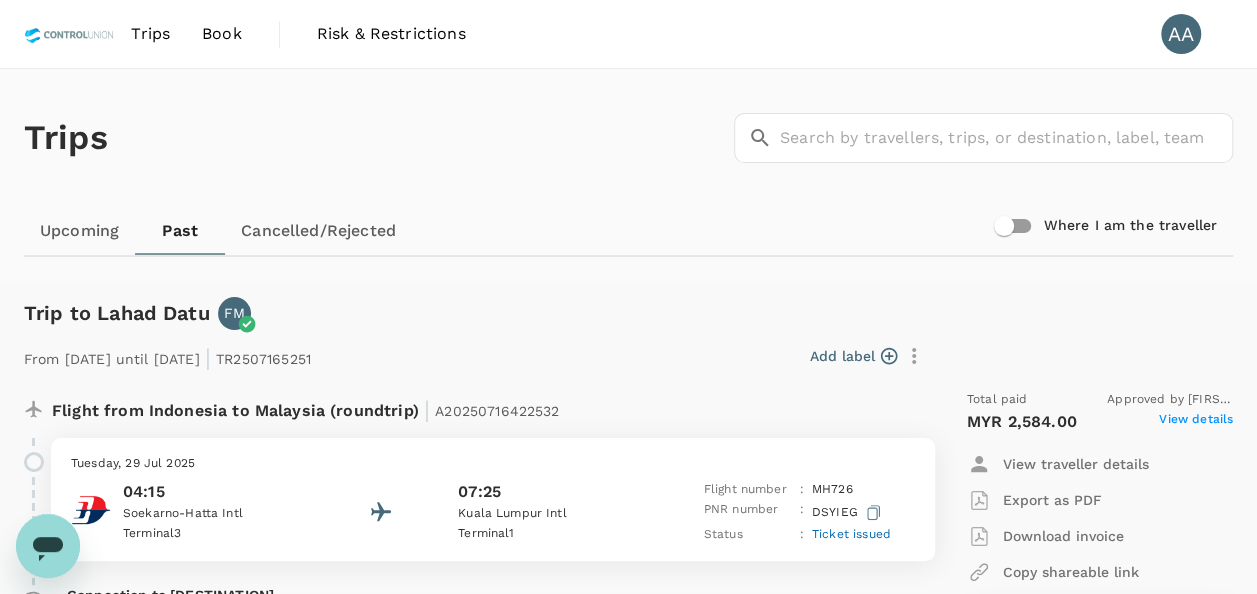 click on "Trips" at bounding box center (150, 34) 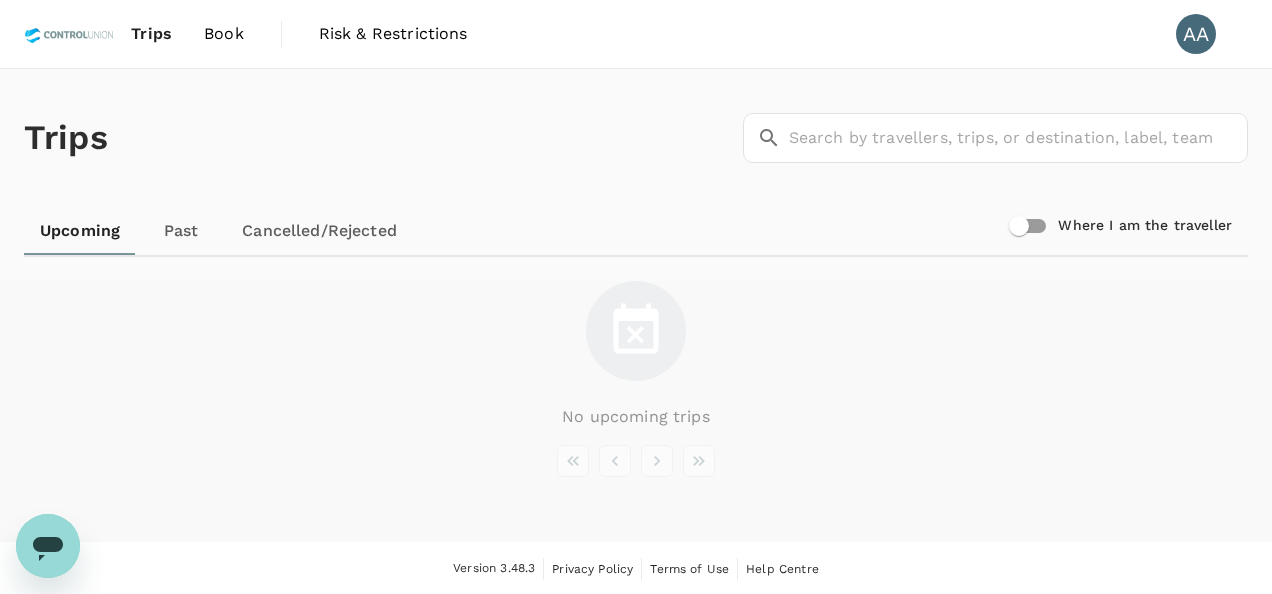 click on "Book" at bounding box center [224, 34] 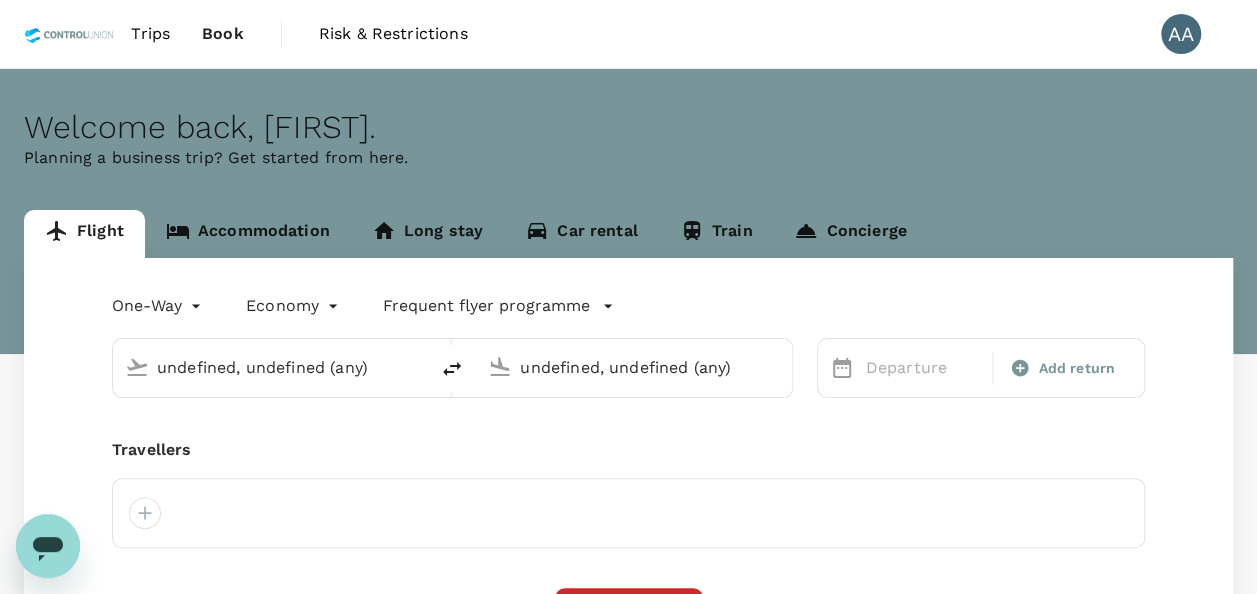 type 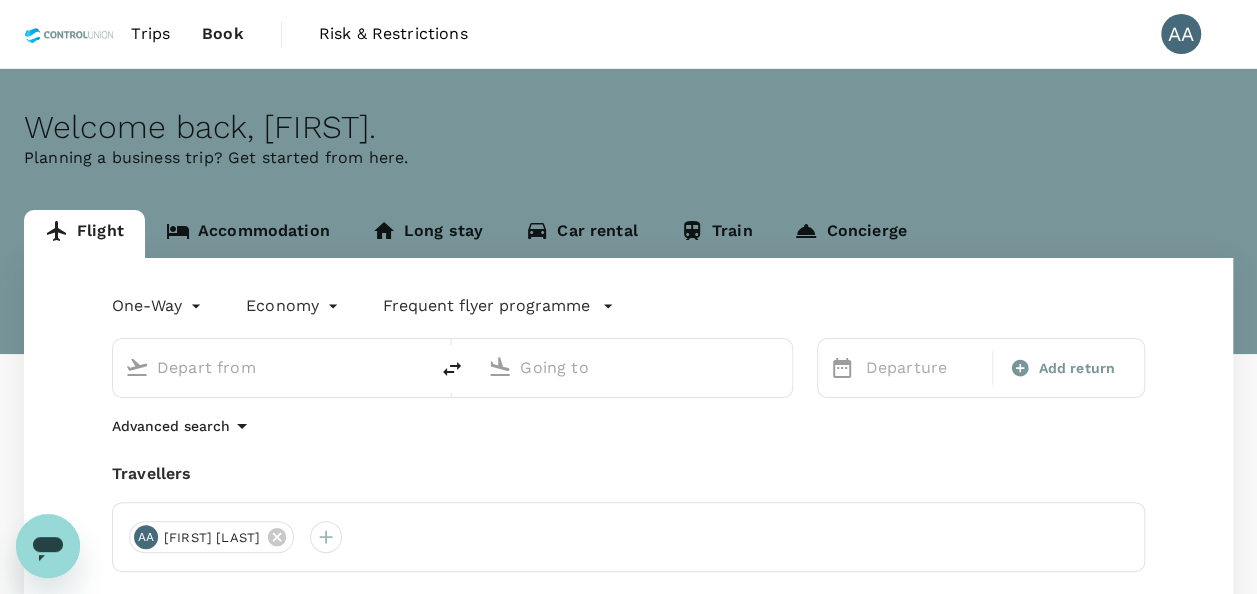 type on "Bintulu, Malaysia (any)" 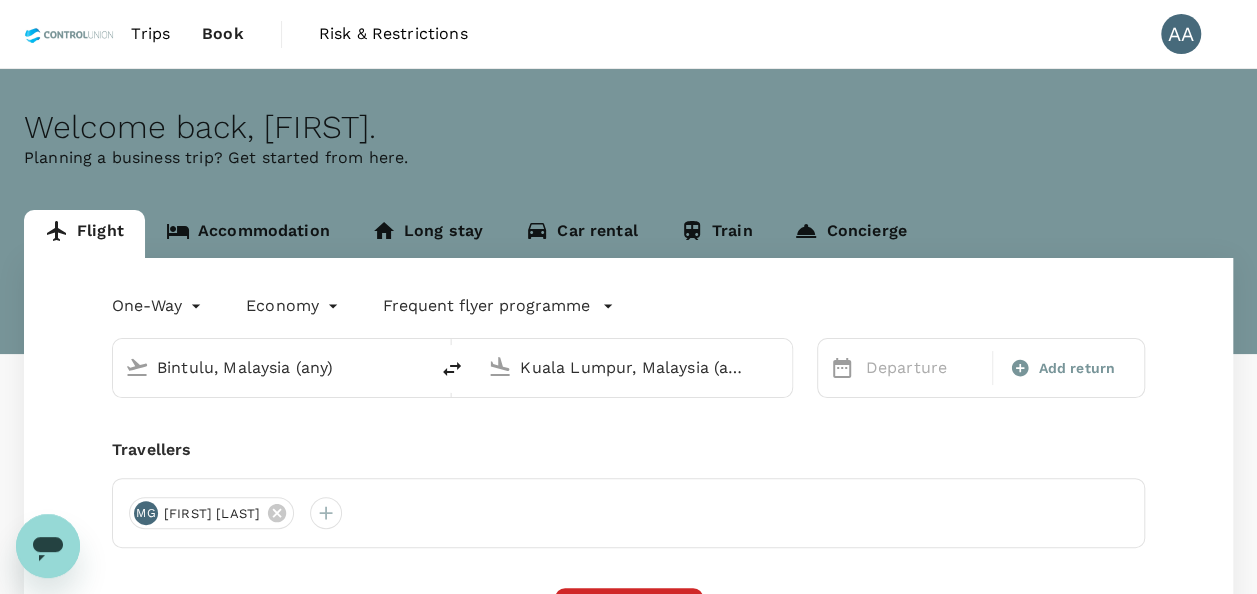 type 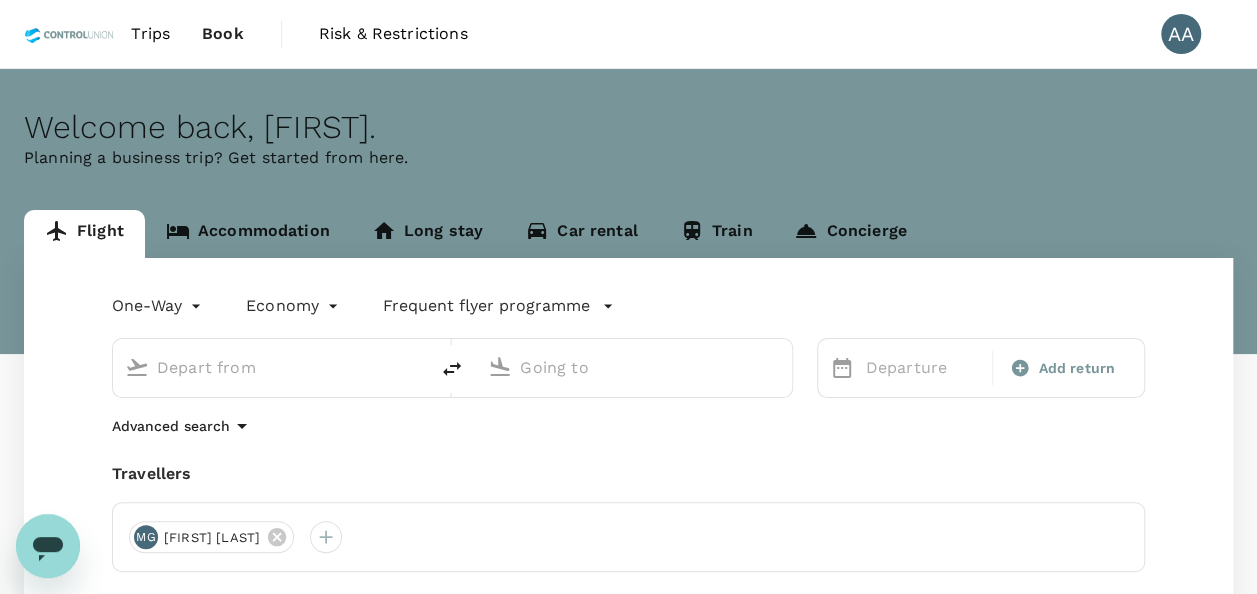 type on "Bintulu, Malaysia (any)" 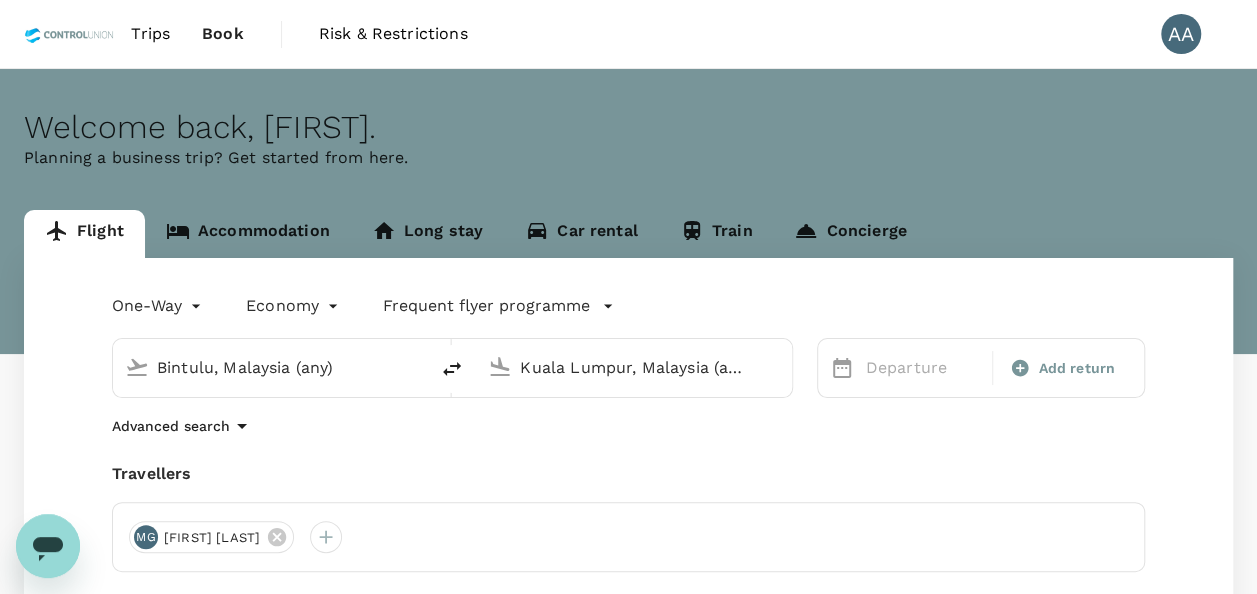 drag, startPoint x: 380, startPoint y: 372, endPoint x: 69, endPoint y: 372, distance: 311 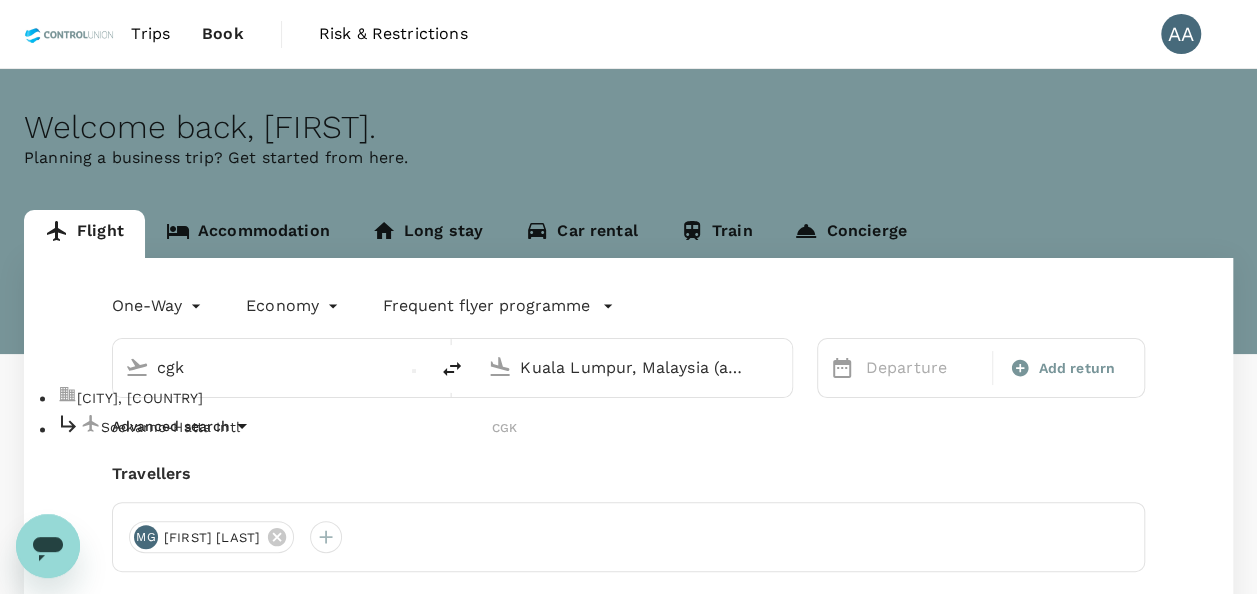 click on "[CITY], [COUNTRY]" at bounding box center (297, 398) 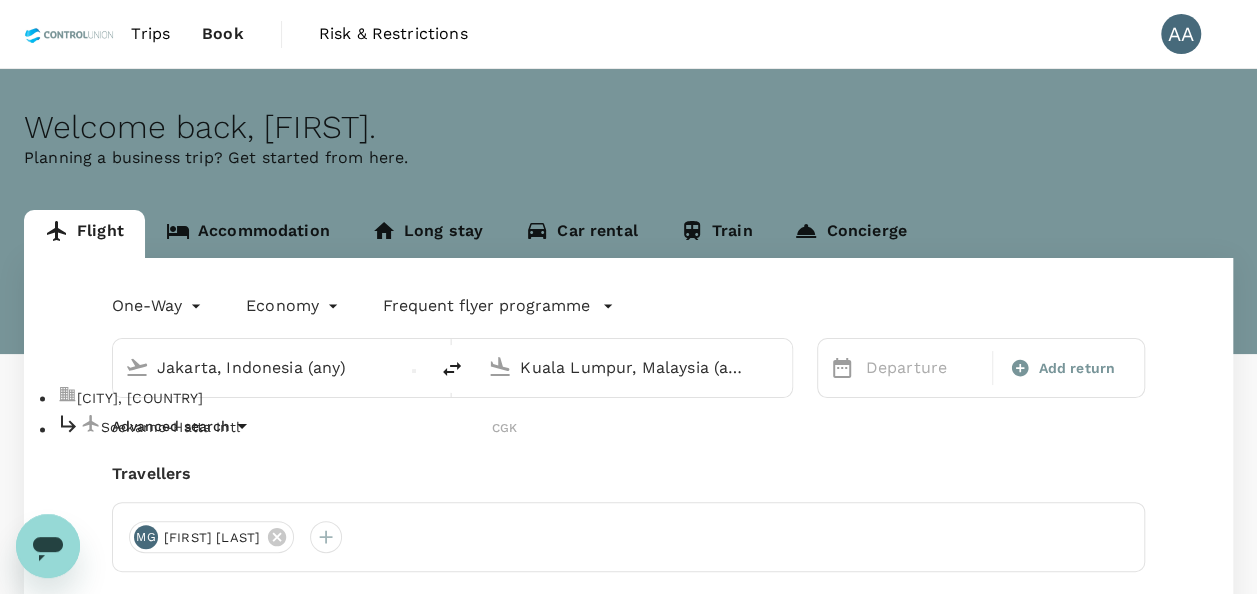 scroll, scrollTop: 0, scrollLeft: 4, axis: horizontal 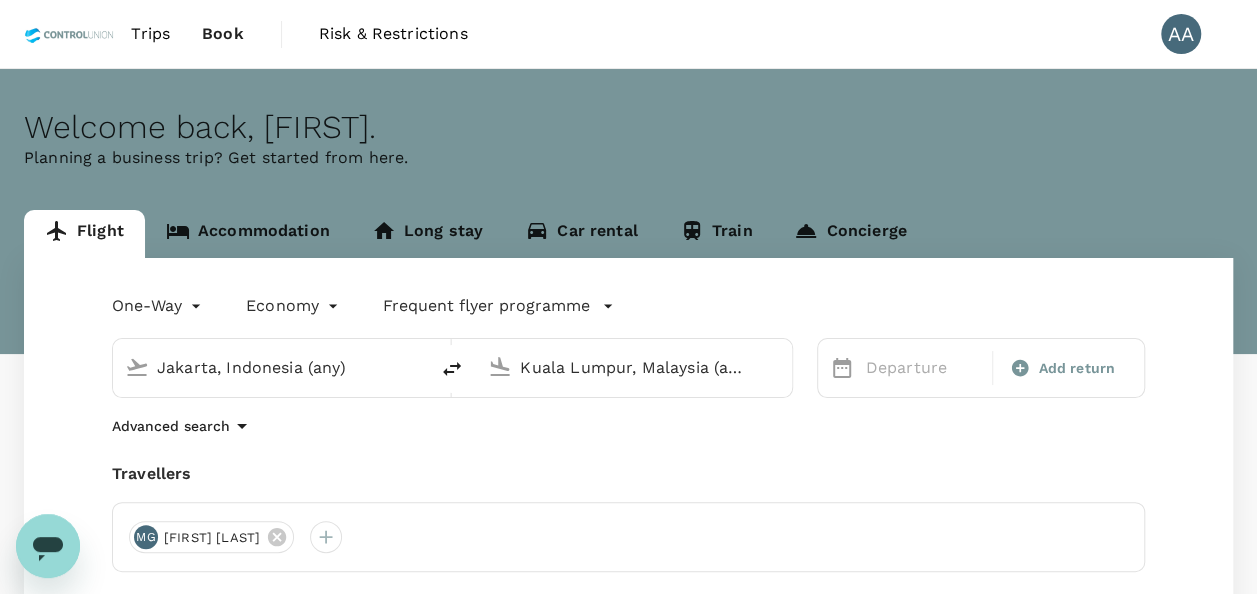 click on "Advanced search" at bounding box center (628, 426) 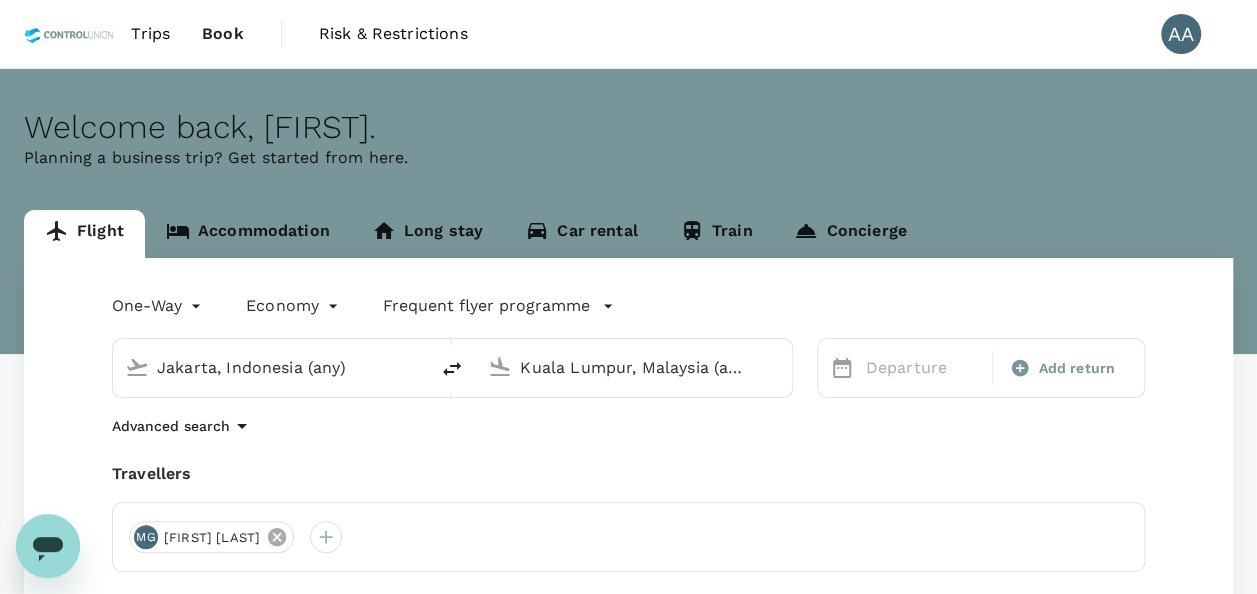 click 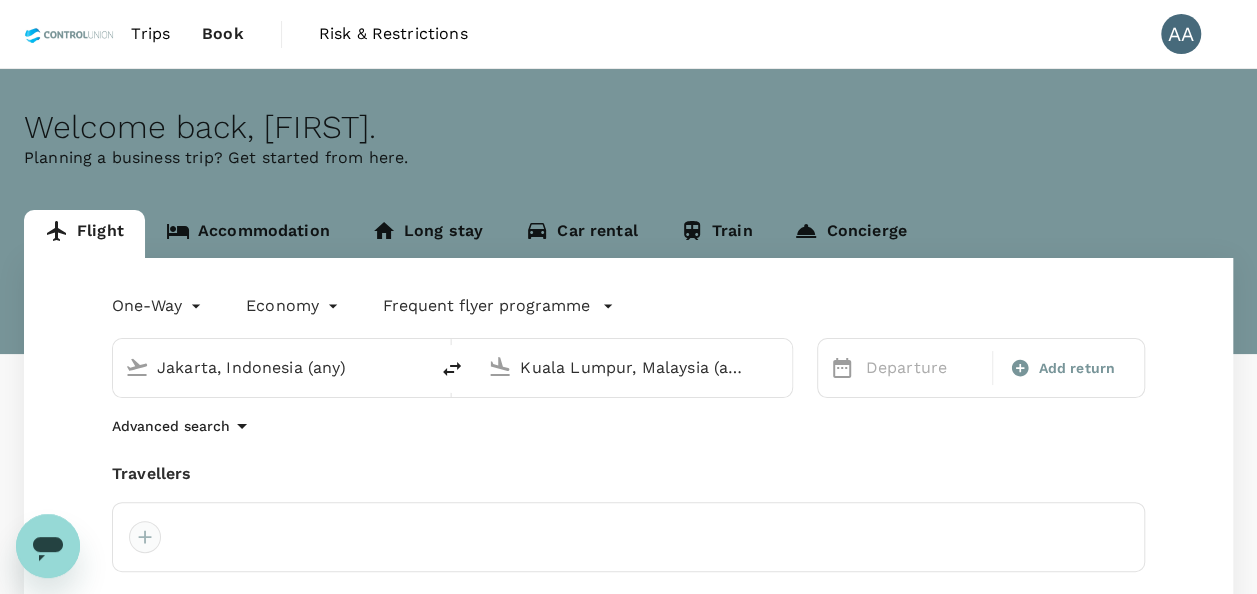 click at bounding box center (145, 537) 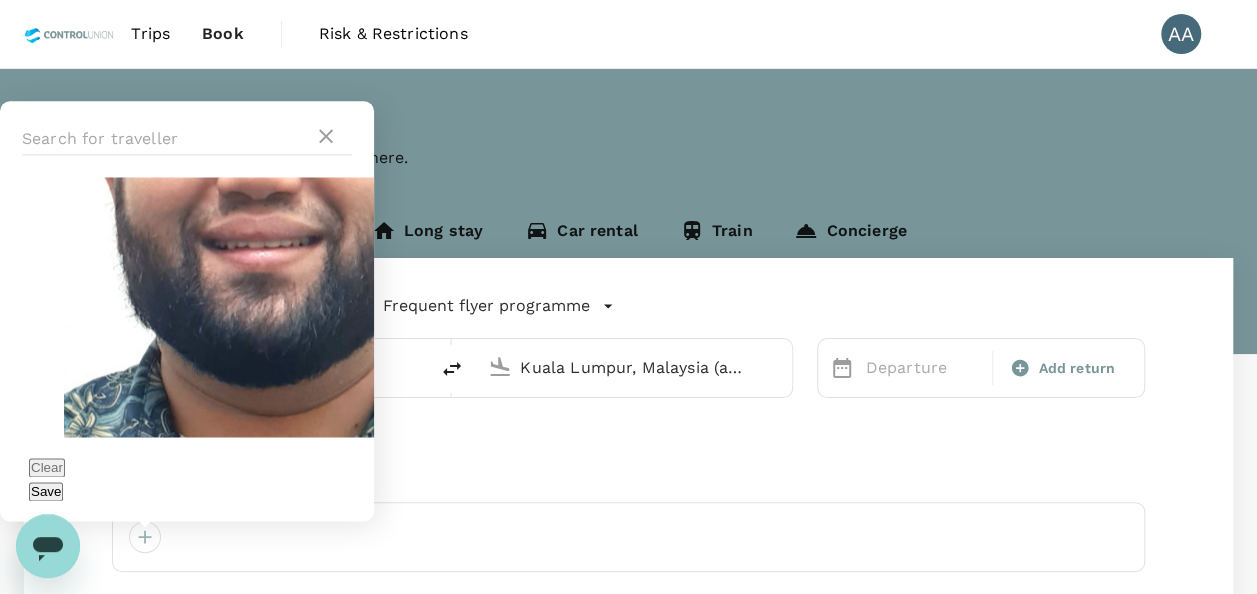 scroll, scrollTop: 7000, scrollLeft: 0, axis: vertical 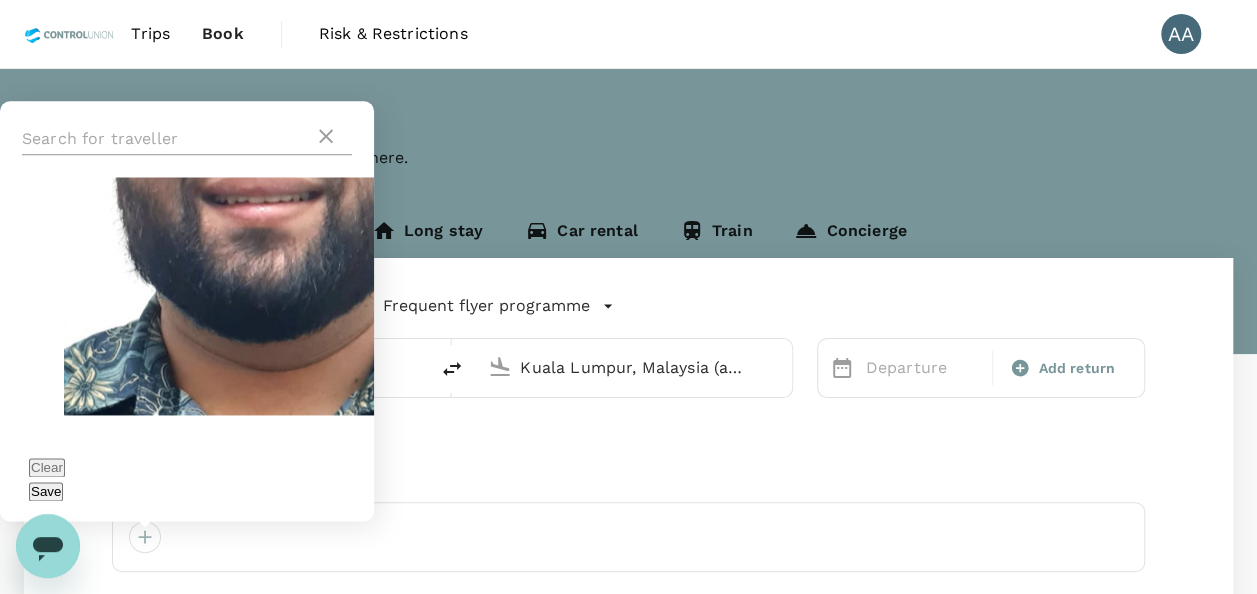 click at bounding box center [168, 139] 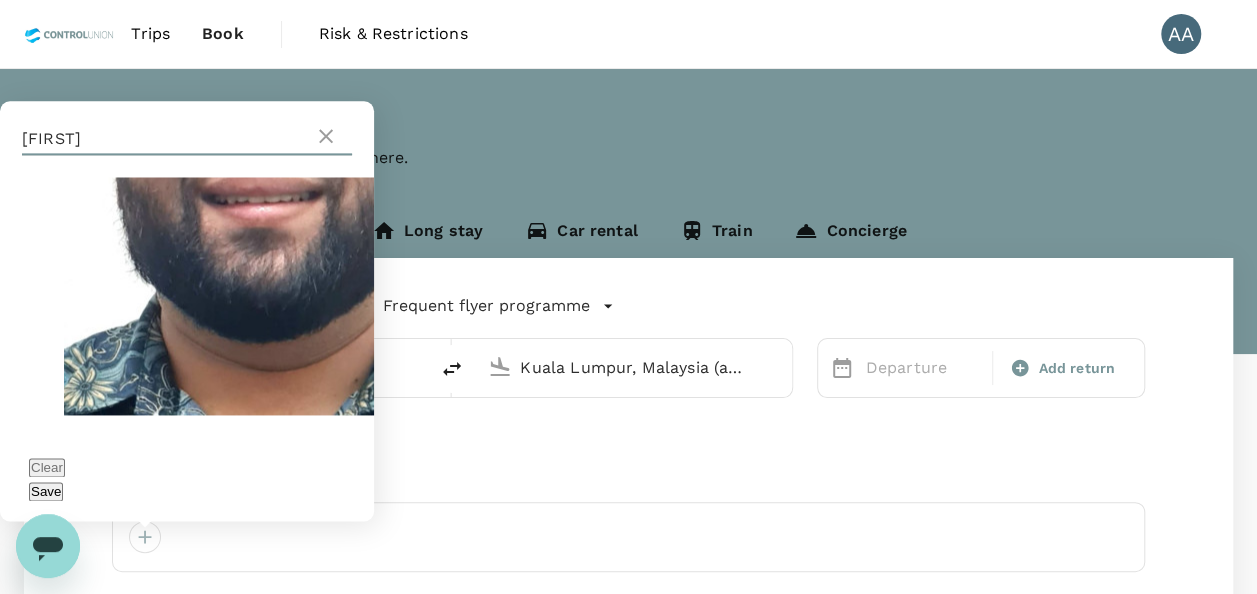 scroll, scrollTop: 0, scrollLeft: 0, axis: both 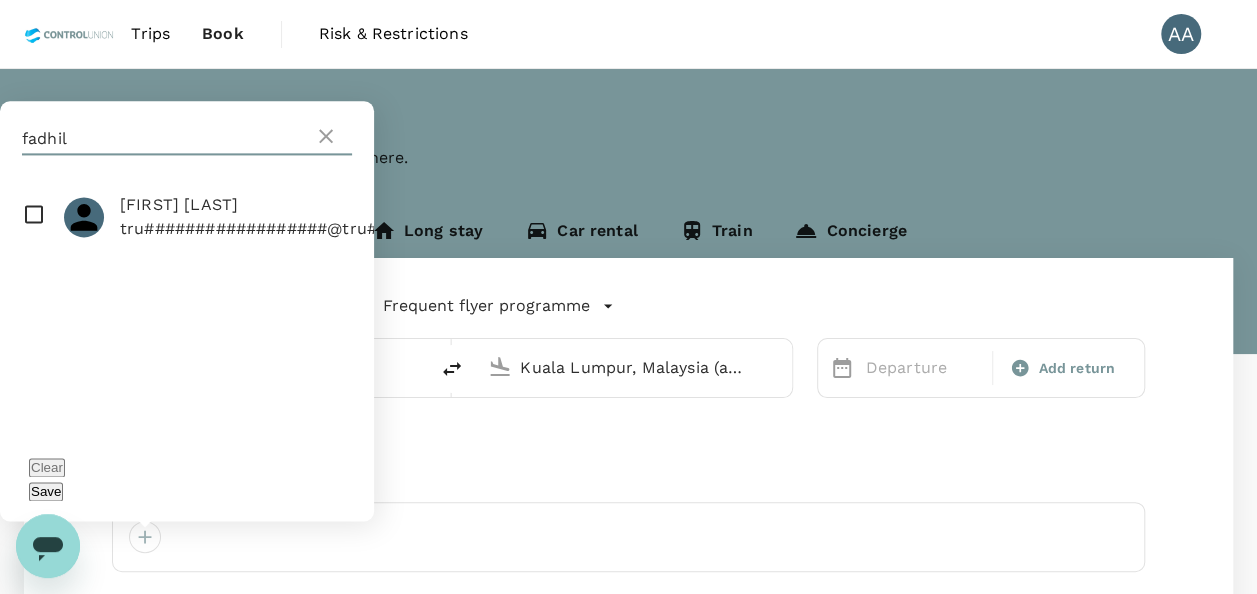 type on "fadhil" 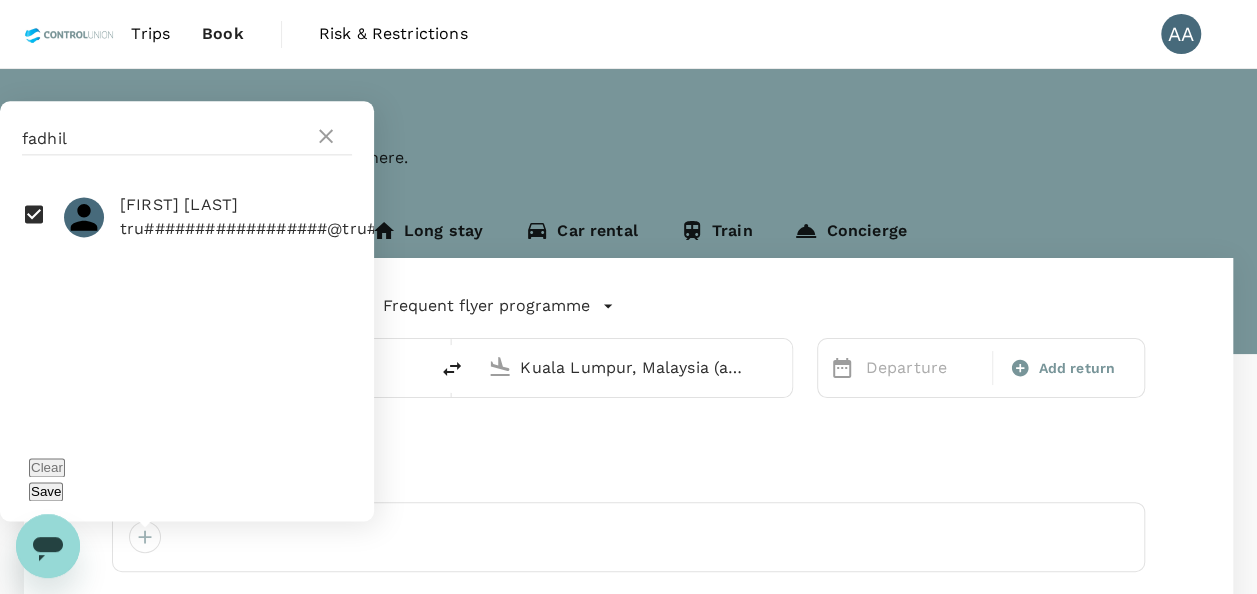 click on "Save" at bounding box center [46, 491] 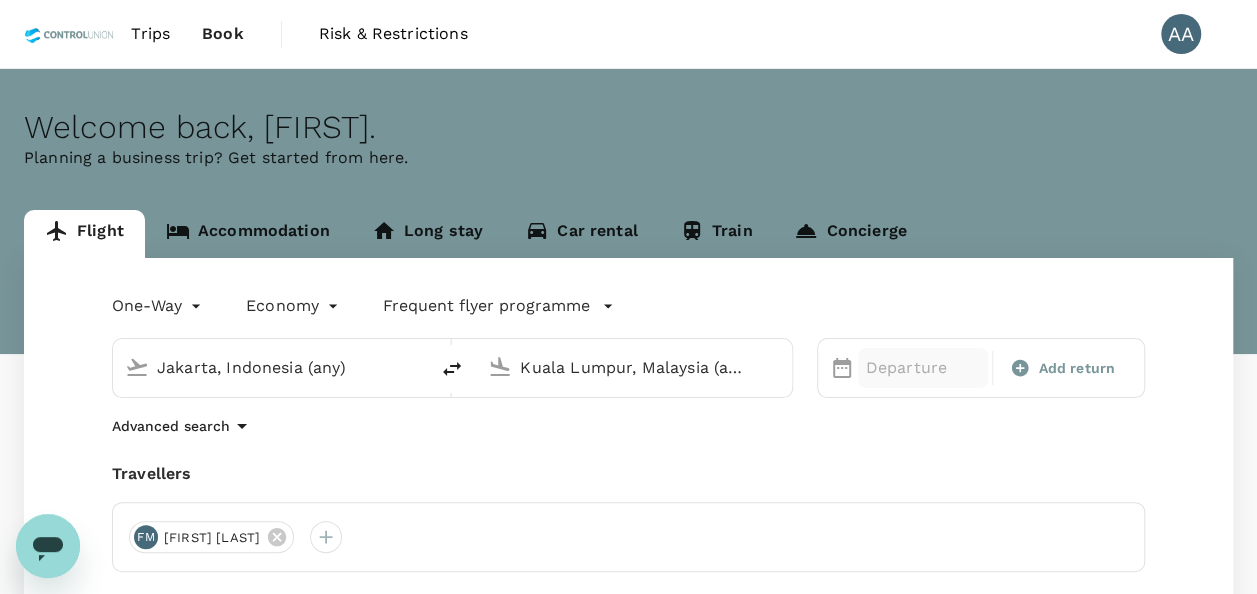 click on "Departure" at bounding box center [923, 368] 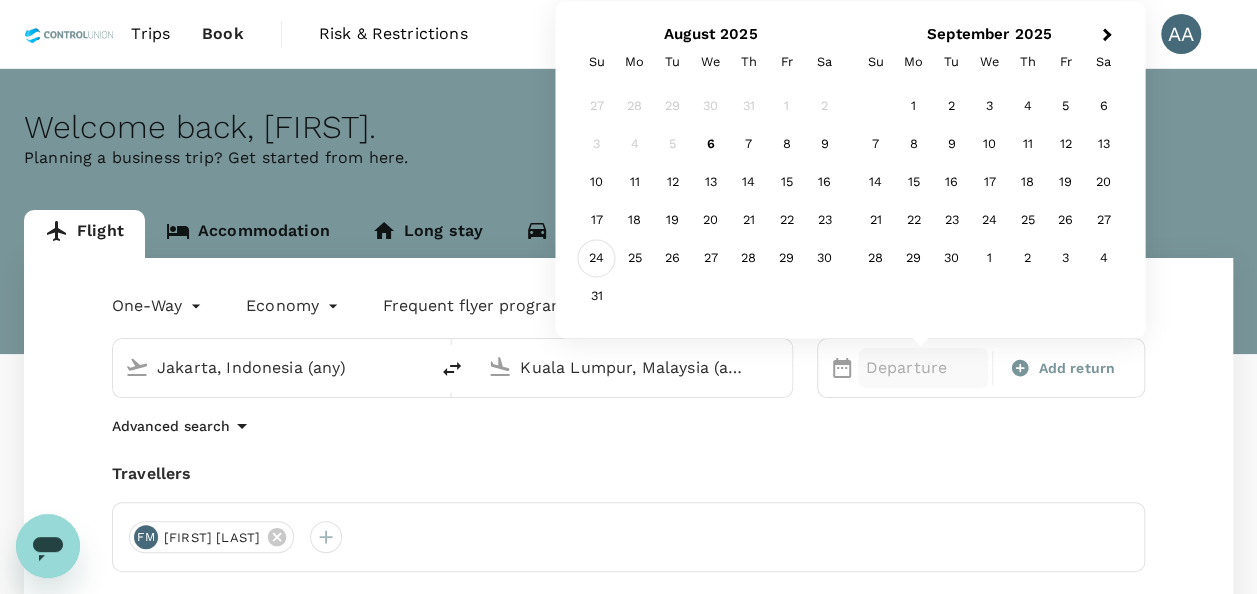 click on "24" at bounding box center [597, 259] 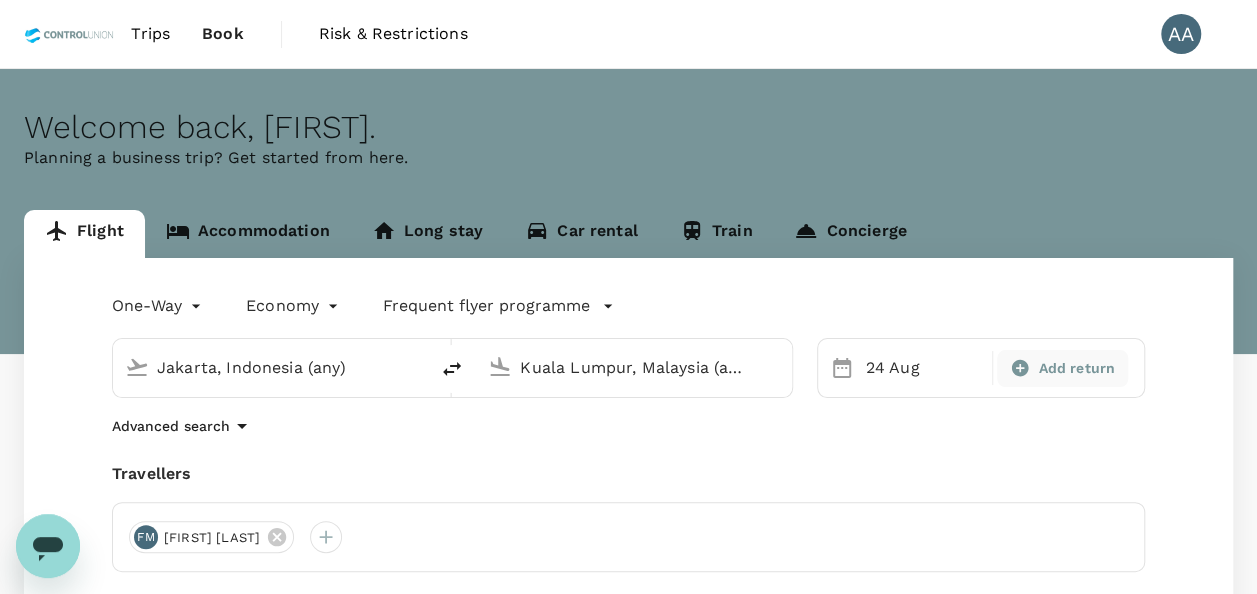 click on "Add return" at bounding box center [1076, 368] 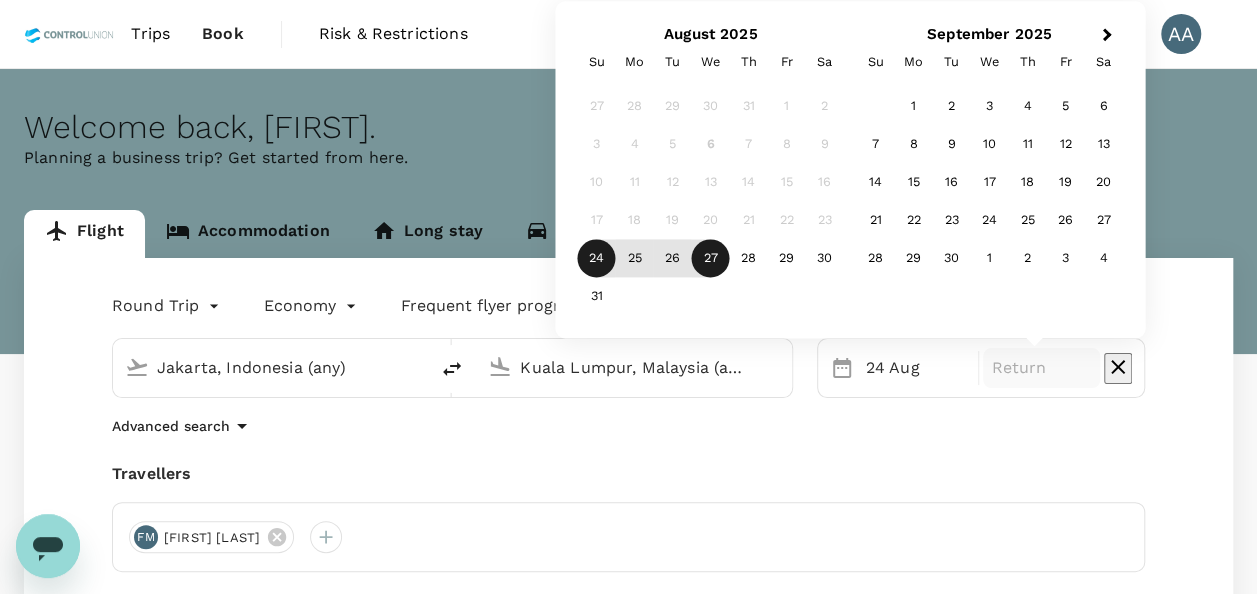 click on "27" at bounding box center (711, 259) 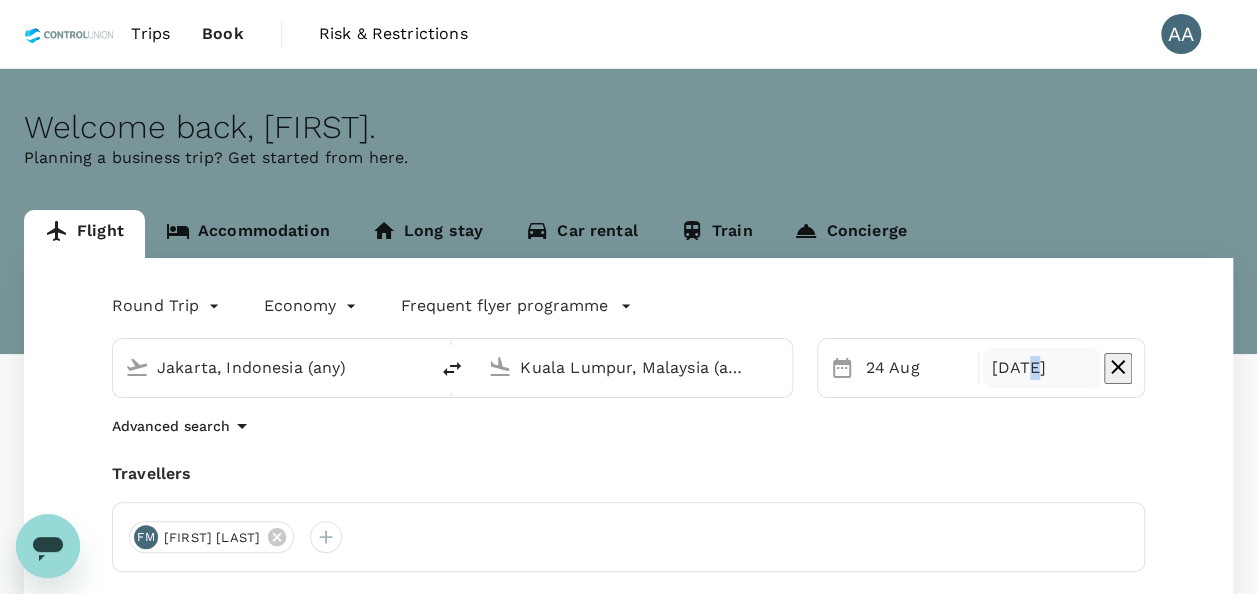 click on "[DATE]" at bounding box center (1041, 368) 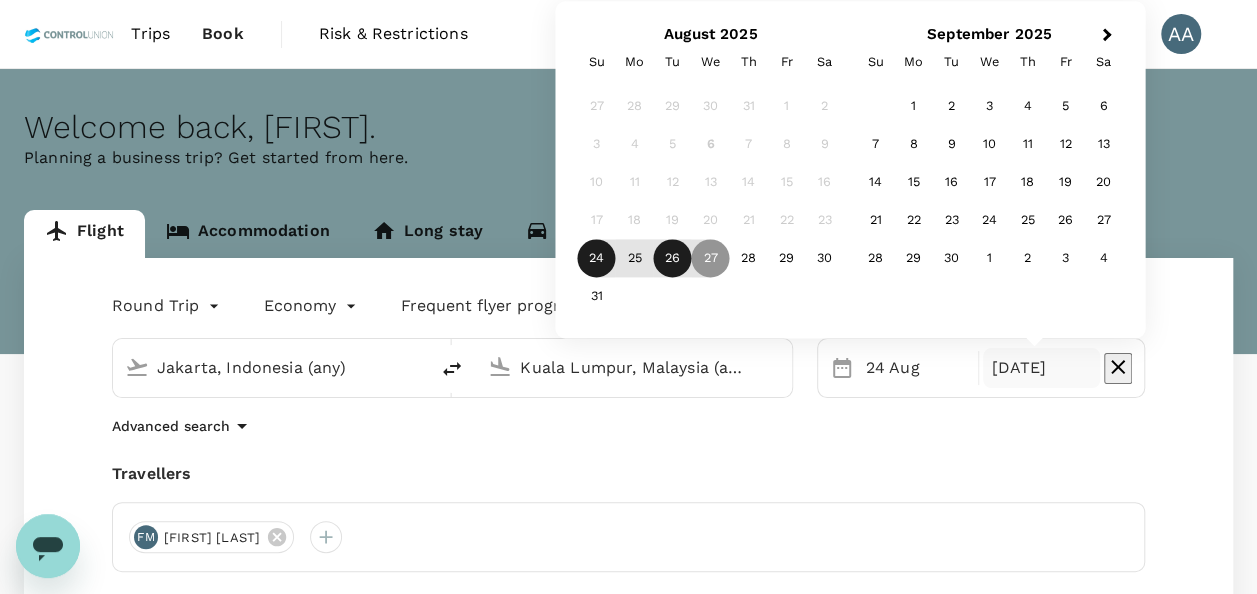 click on "26" at bounding box center (673, 259) 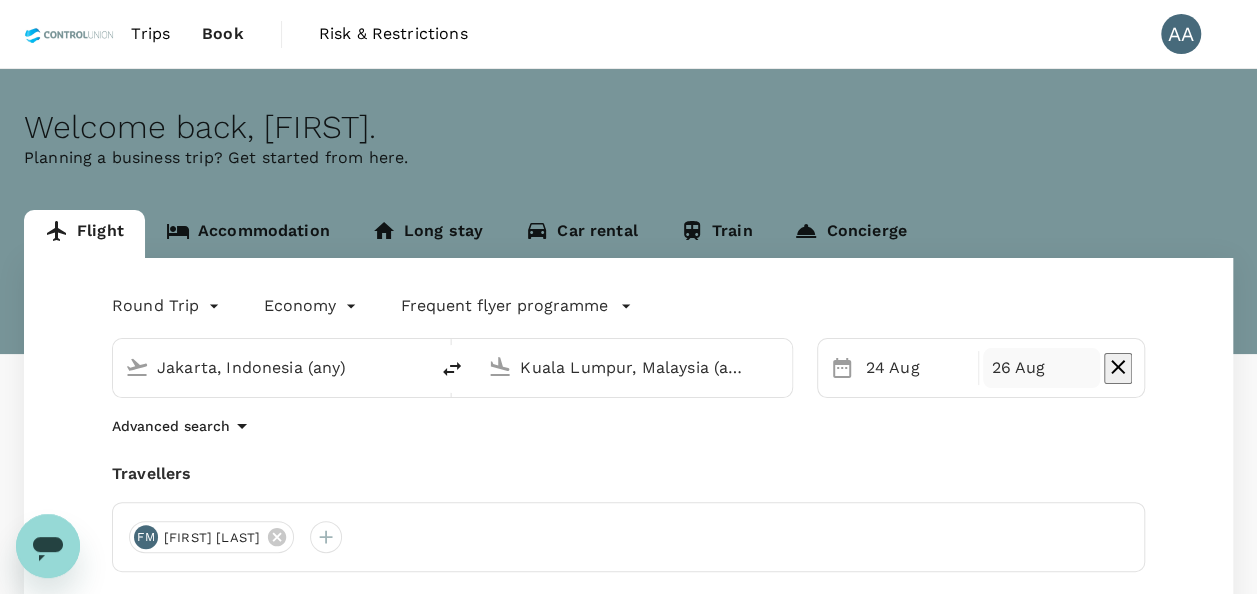 click on "26 Aug" at bounding box center [1041, 368] 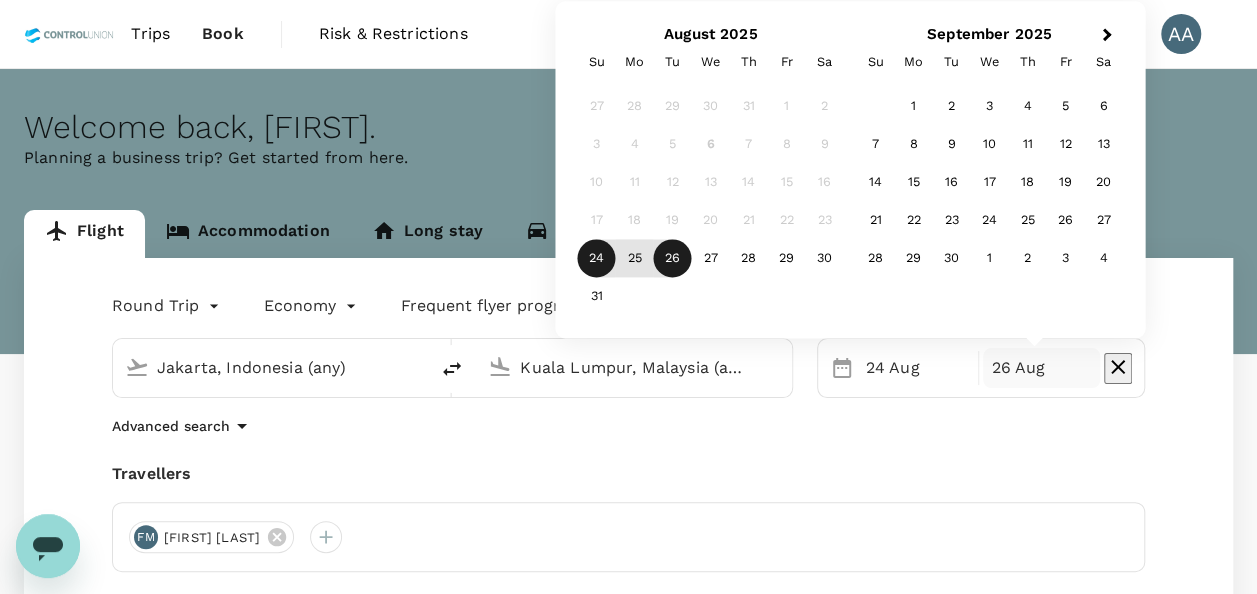 click on "Travellers" at bounding box center [628, 474] 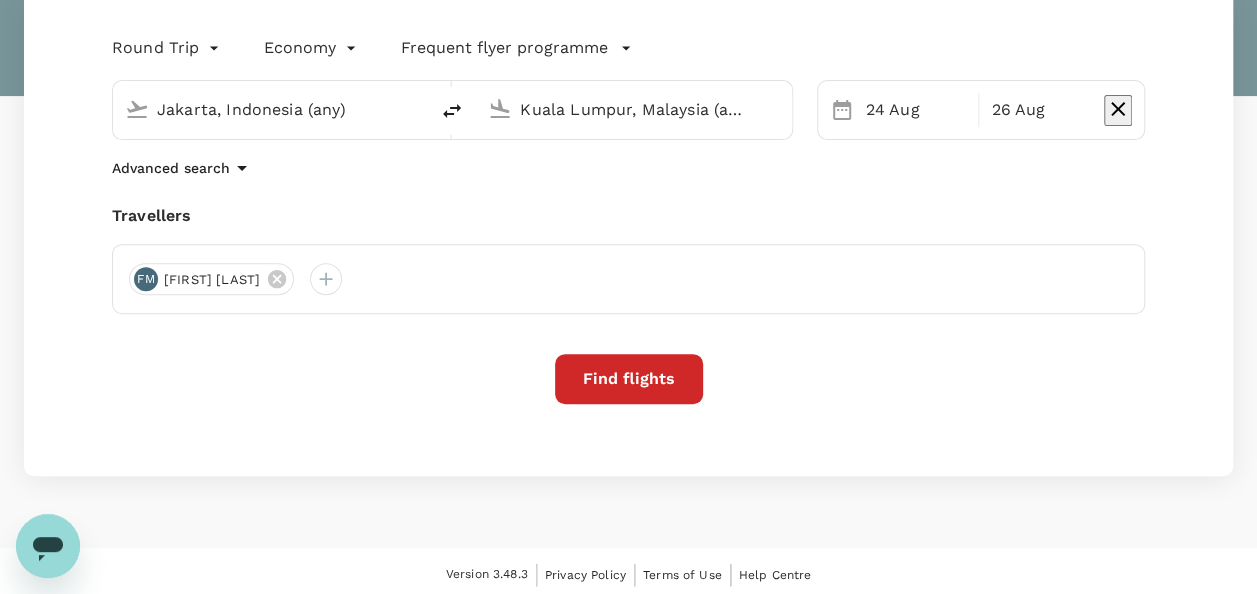 scroll, scrollTop: 264, scrollLeft: 0, axis: vertical 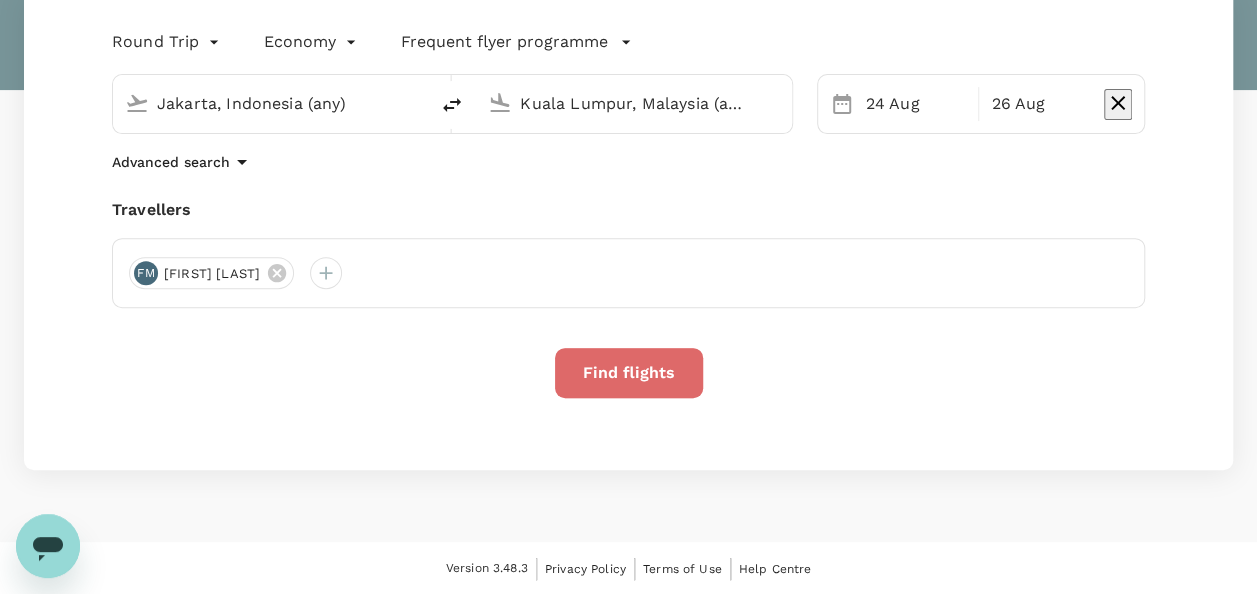 click on "Find flights" at bounding box center (629, 373) 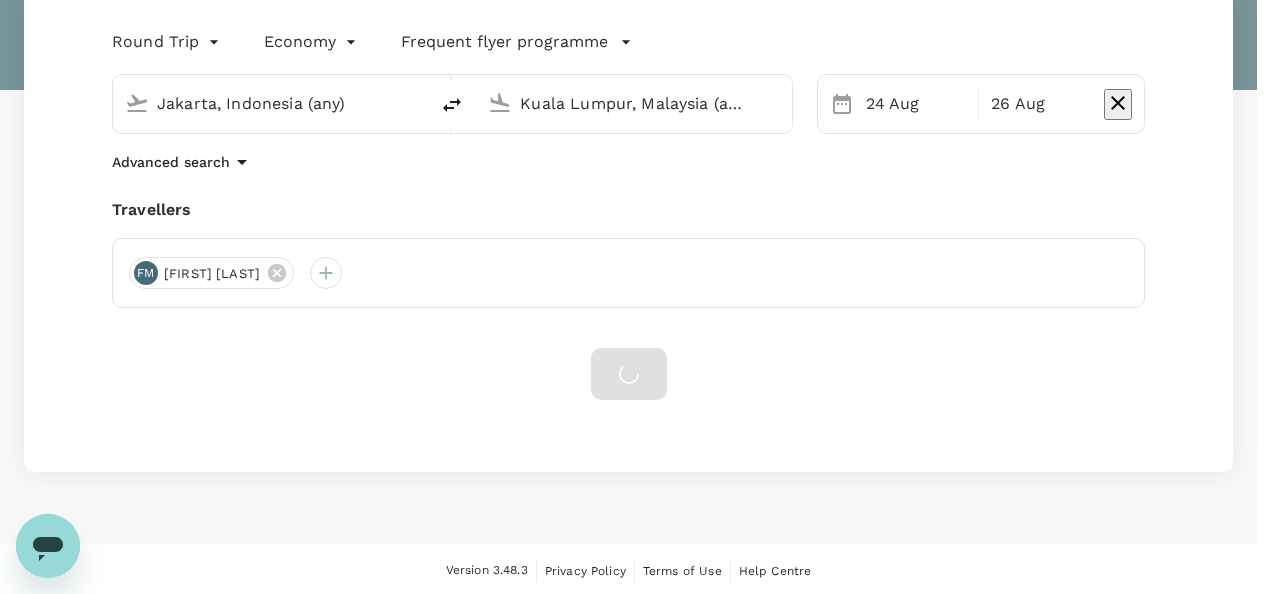 click on "Confirm" at bounding box center [73, 978] 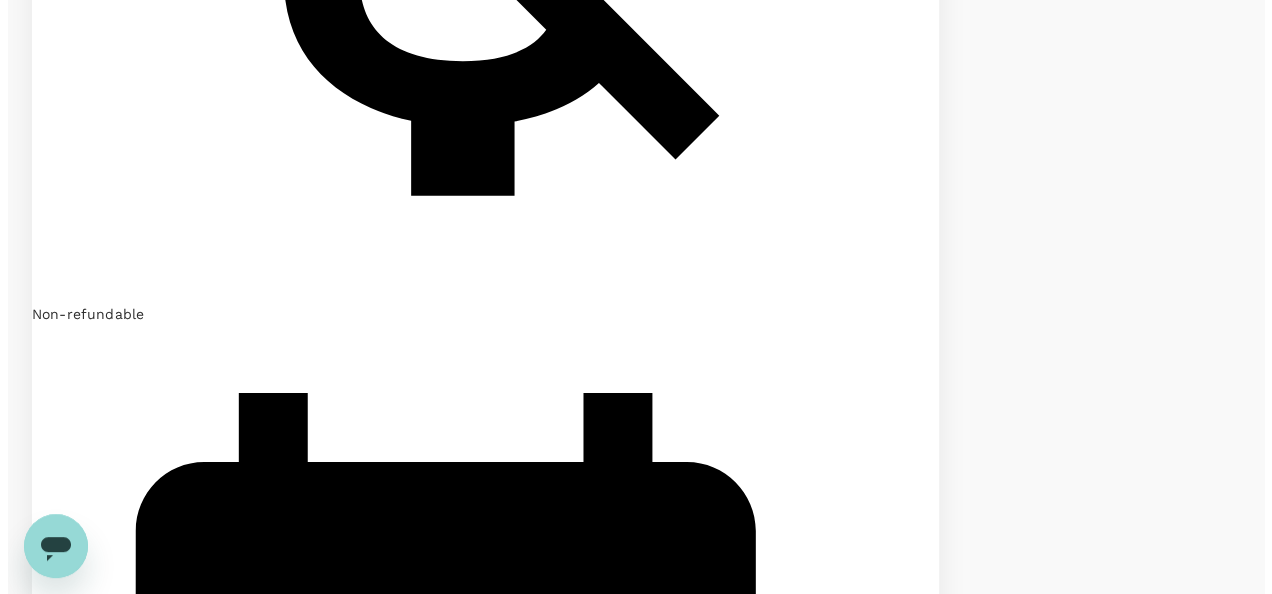 scroll, scrollTop: 3700, scrollLeft: 0, axis: vertical 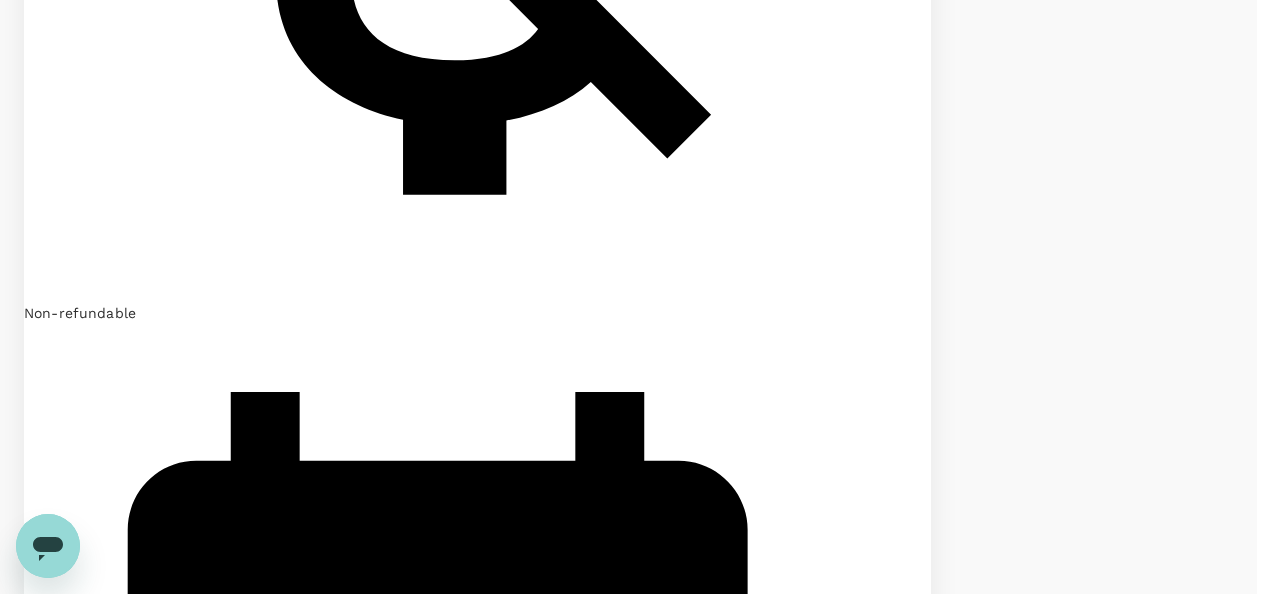 click on "Refresh Search" at bounding box center (48, 38349) 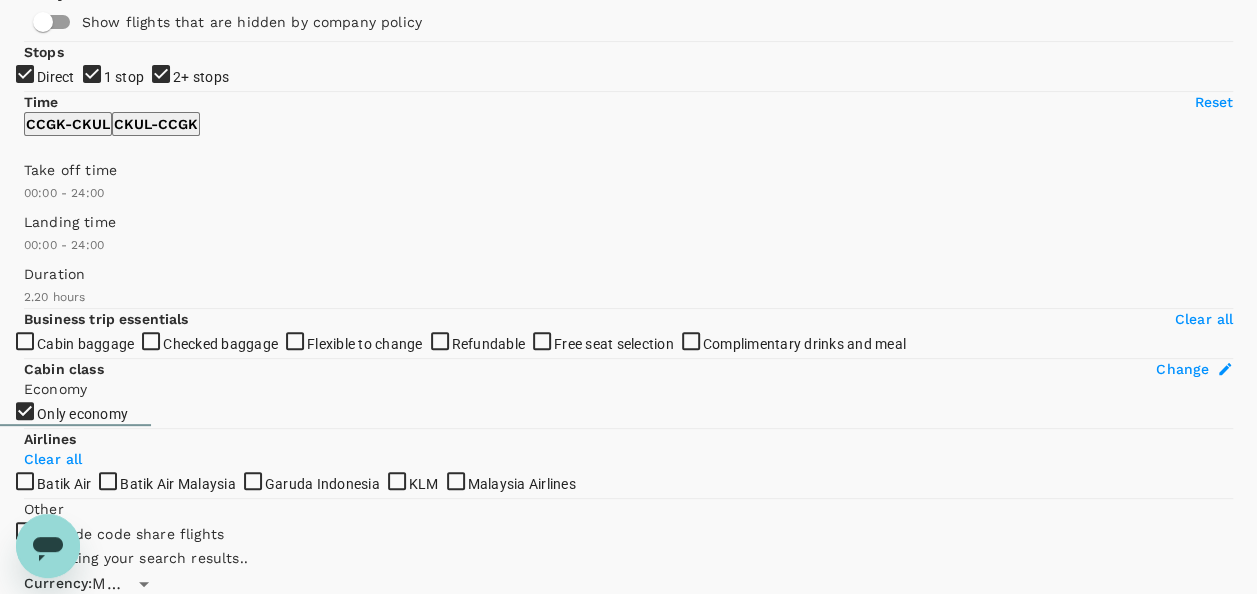 scroll, scrollTop: 200, scrollLeft: 0, axis: vertical 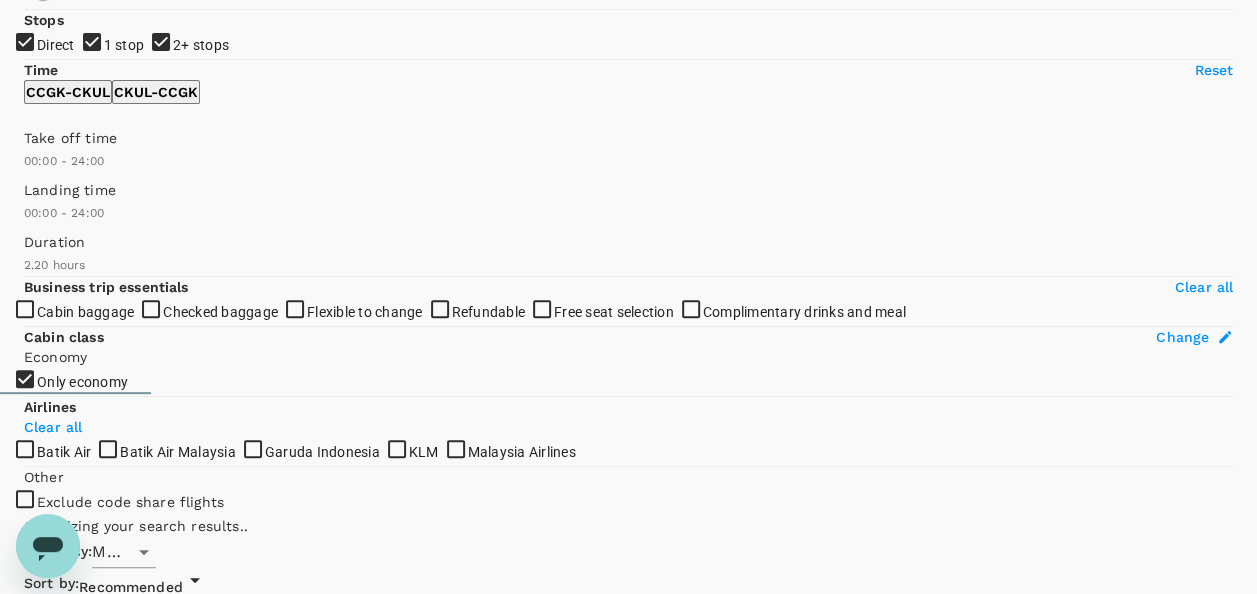 type on "1615" 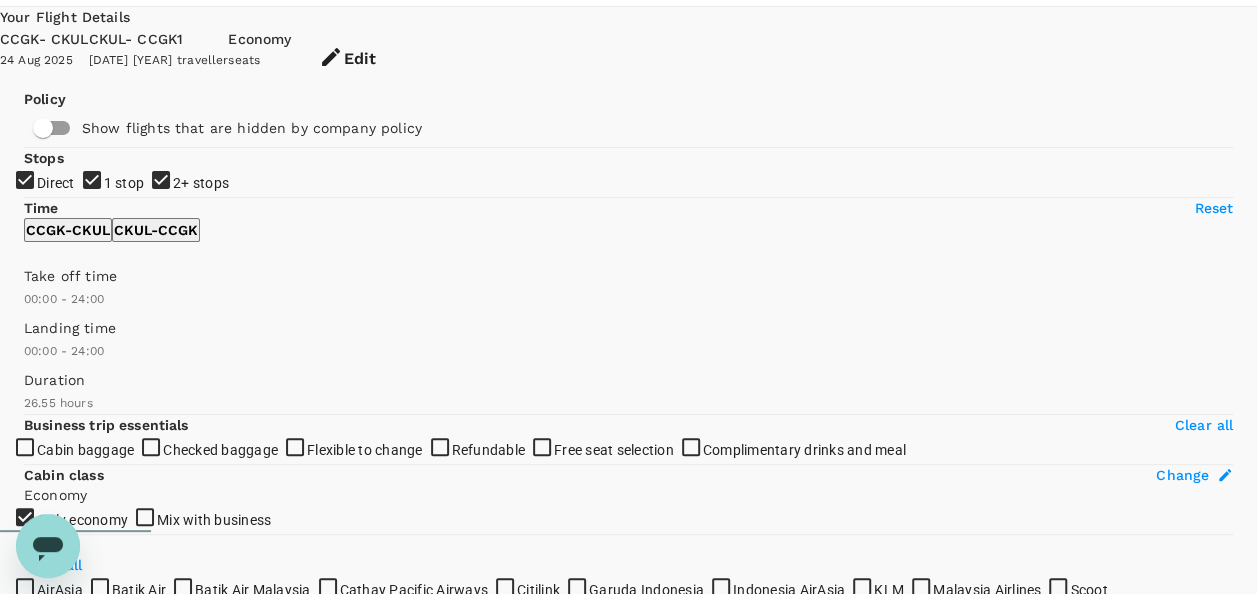 scroll, scrollTop: 0, scrollLeft: 0, axis: both 